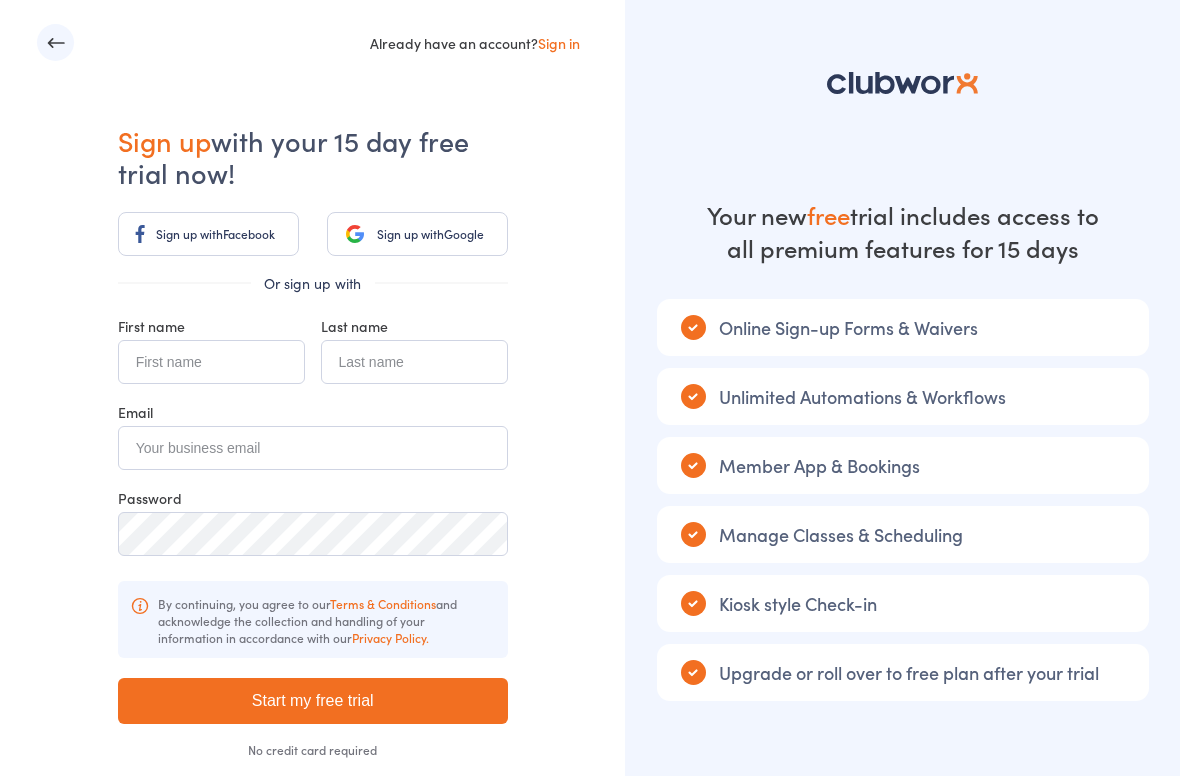 scroll, scrollTop: 0, scrollLeft: 0, axis: both 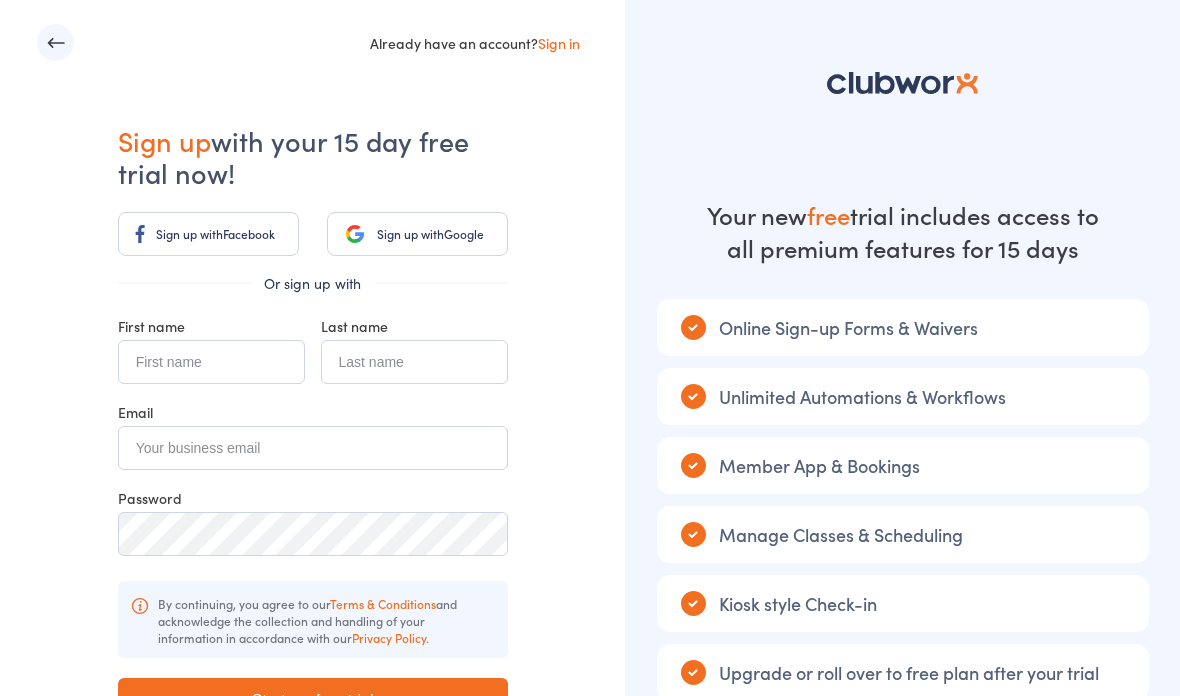 click at bounding box center [211, 362] 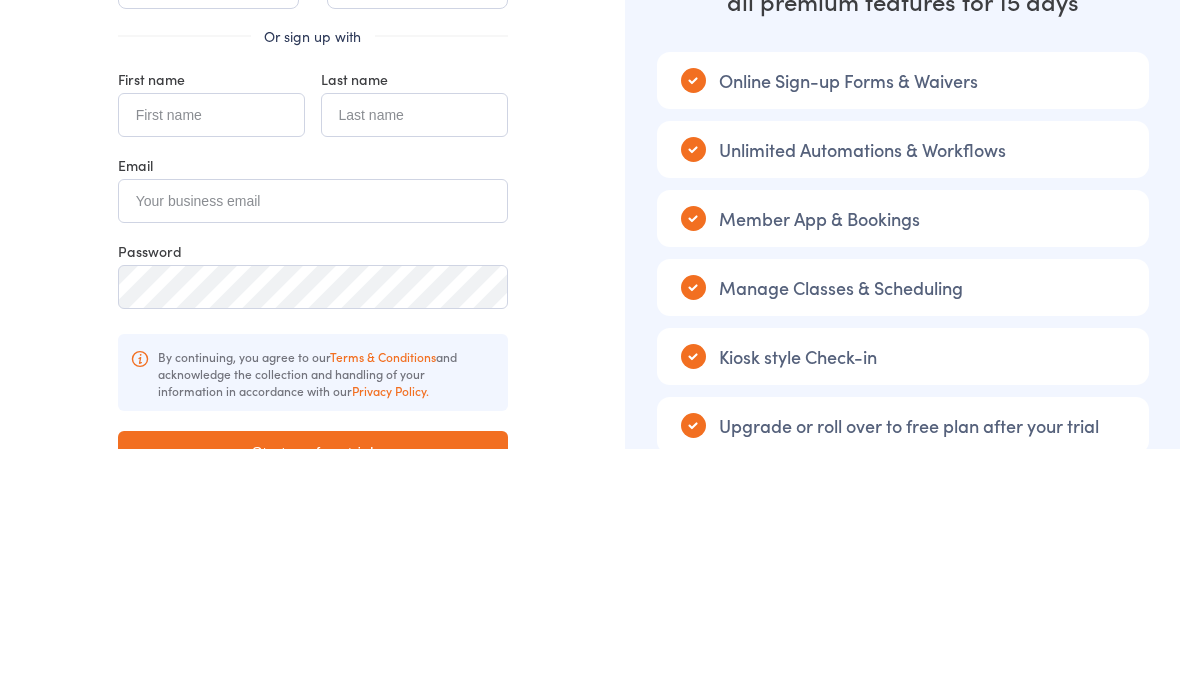 type on "[PERSON_NAME]" 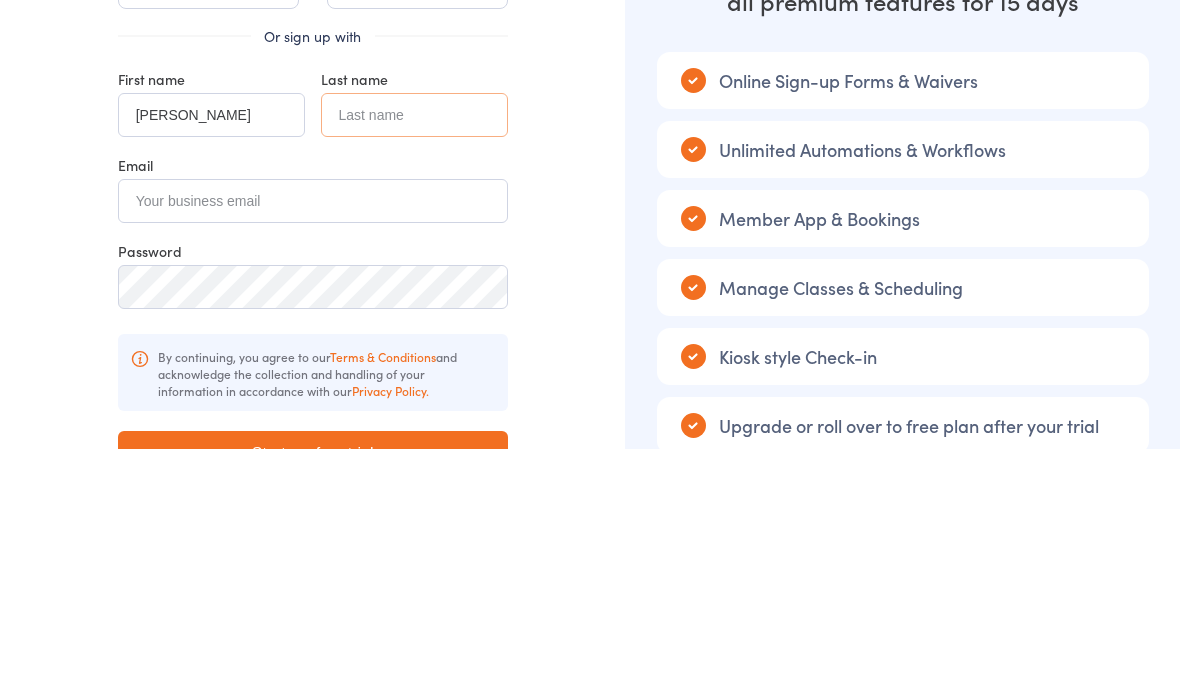 type on "Pang" 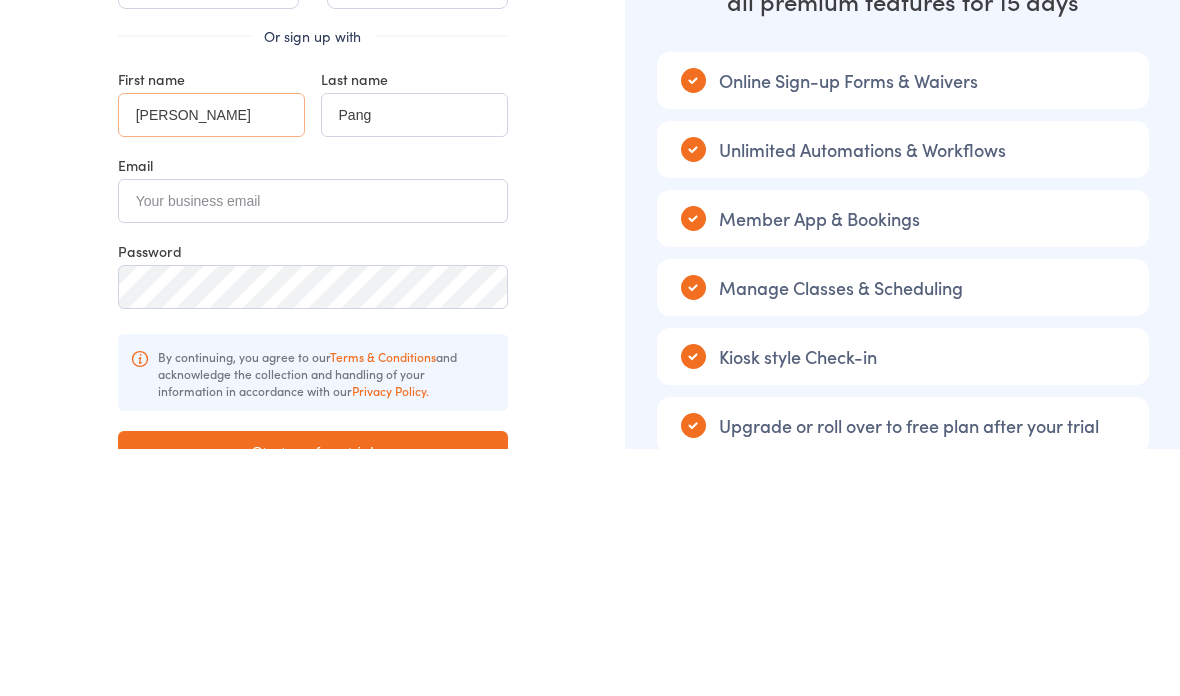 scroll, scrollTop: 187, scrollLeft: 0, axis: vertical 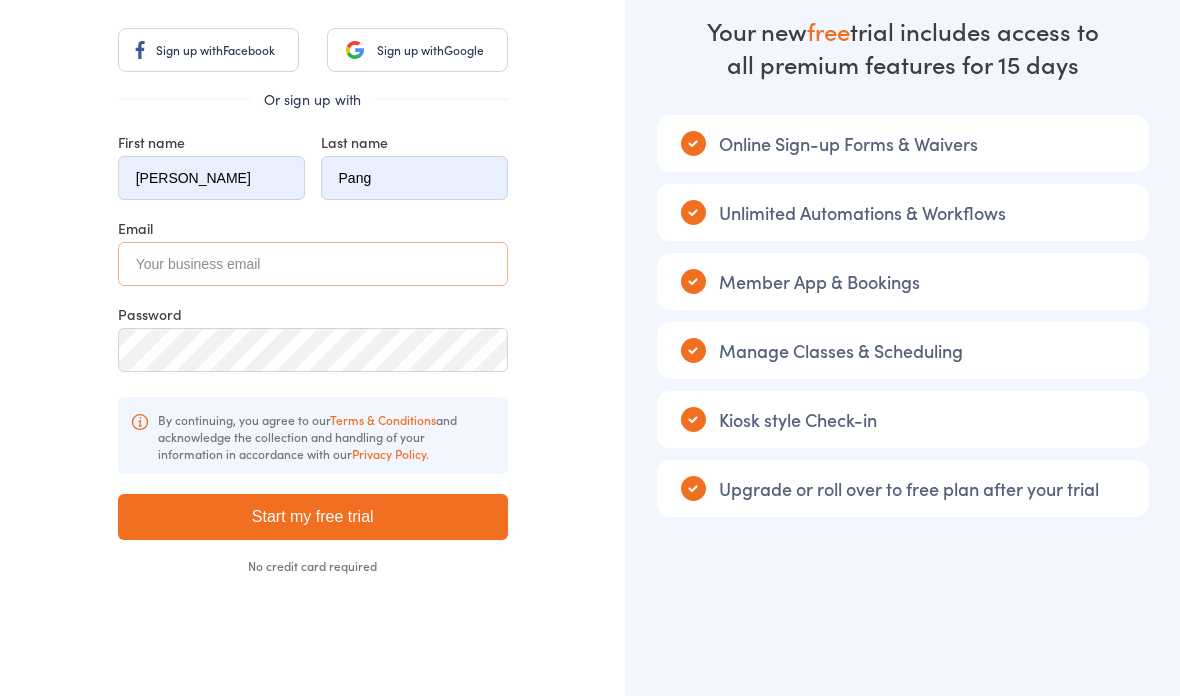 click at bounding box center (313, 264) 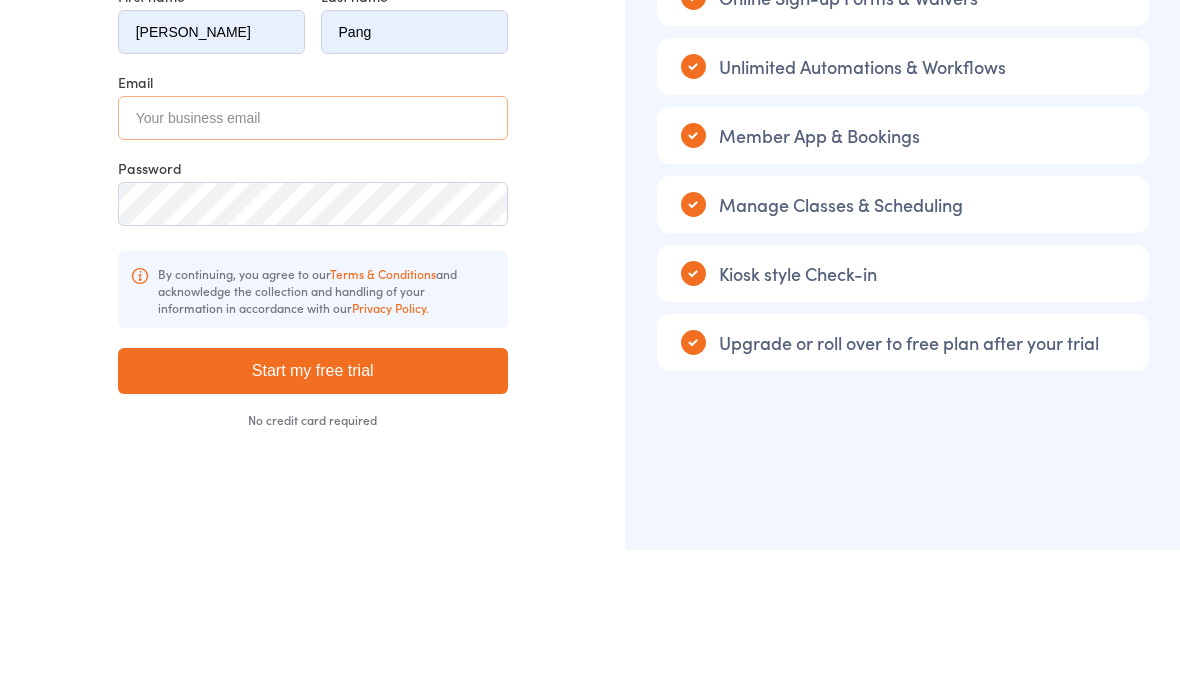 type on "[EMAIL_ADDRESS][DOMAIN_NAME]" 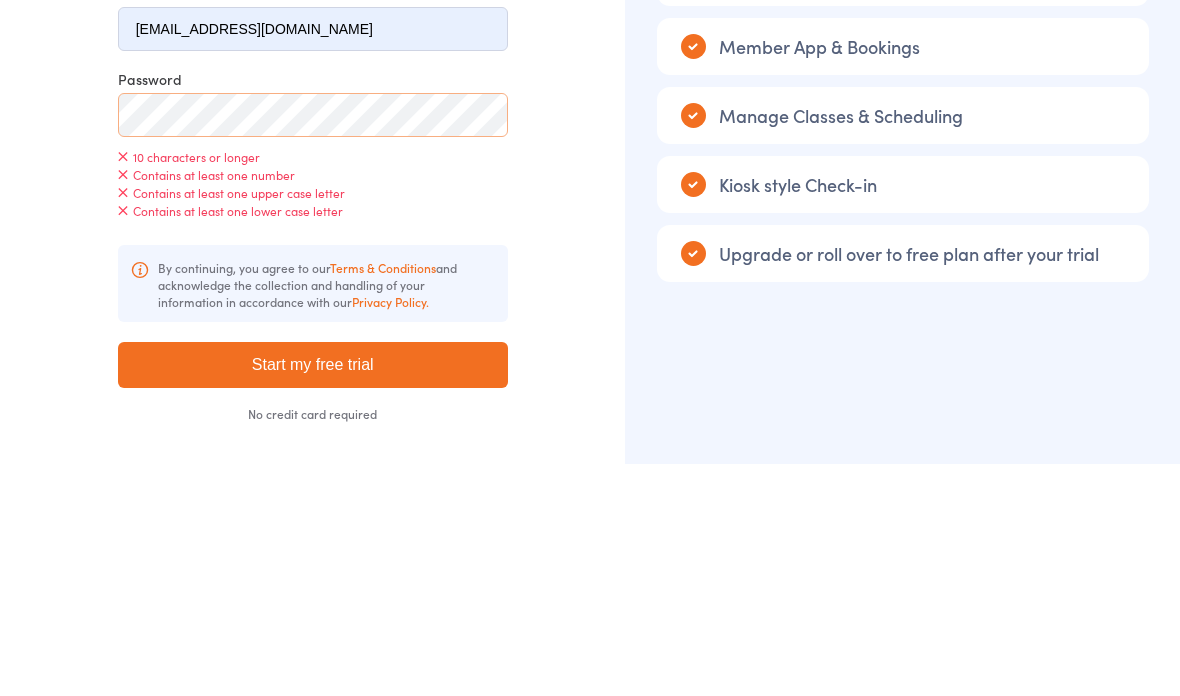 scroll, scrollTop: 270, scrollLeft: 0, axis: vertical 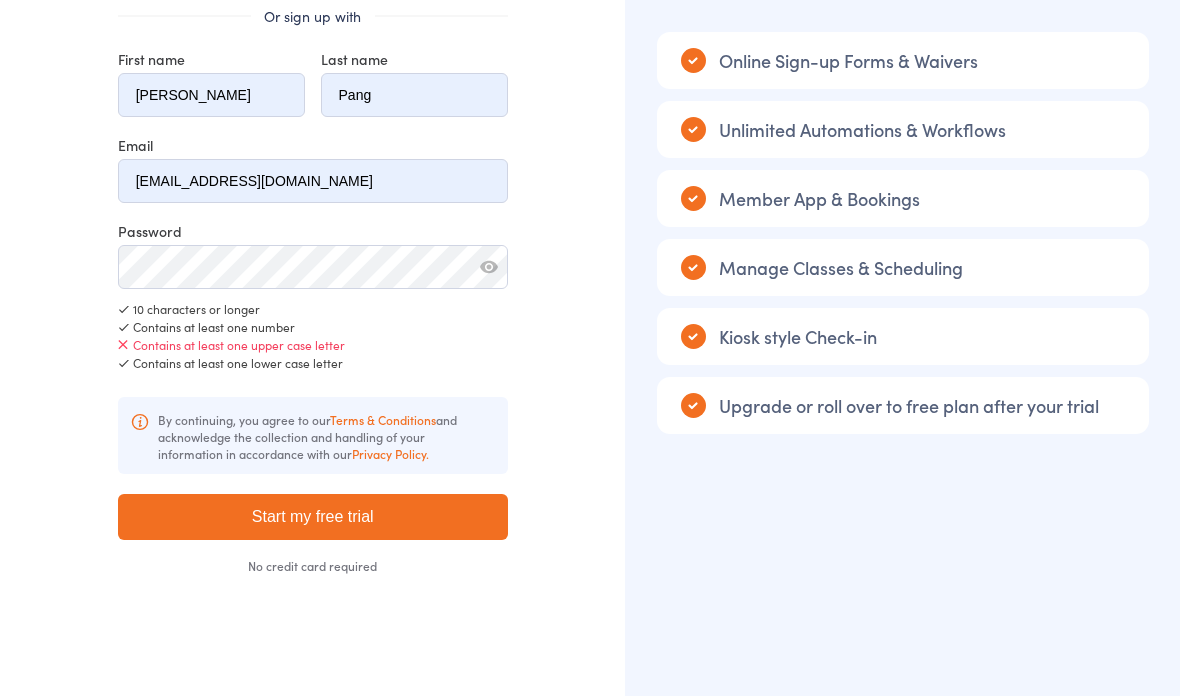 click on "Already have an account?  Sign in Sign up  with your 15 day free trial now! Sign up with  Facebook Sign up with  Google Or sign up with First name [PERSON_NAME] Last name [PERSON_NAME] Email [EMAIL_ADDRESS][DOMAIN_NAME] Password 10 characters or longer Contains at least one number Contains at least one upper case letter Contains at least one lower case letter By continuing, you agree to our  Terms & Conditions  and acknowledge the collection and handling of your information in accordance with our  Privacy Policy. By signing up, you agree to our  Terms and Conditions  and you acknowledge that we will collect and handle your personal information in accordance with our  Privacy Policy . Start my free trial No credit card required" at bounding box center [312, 214] 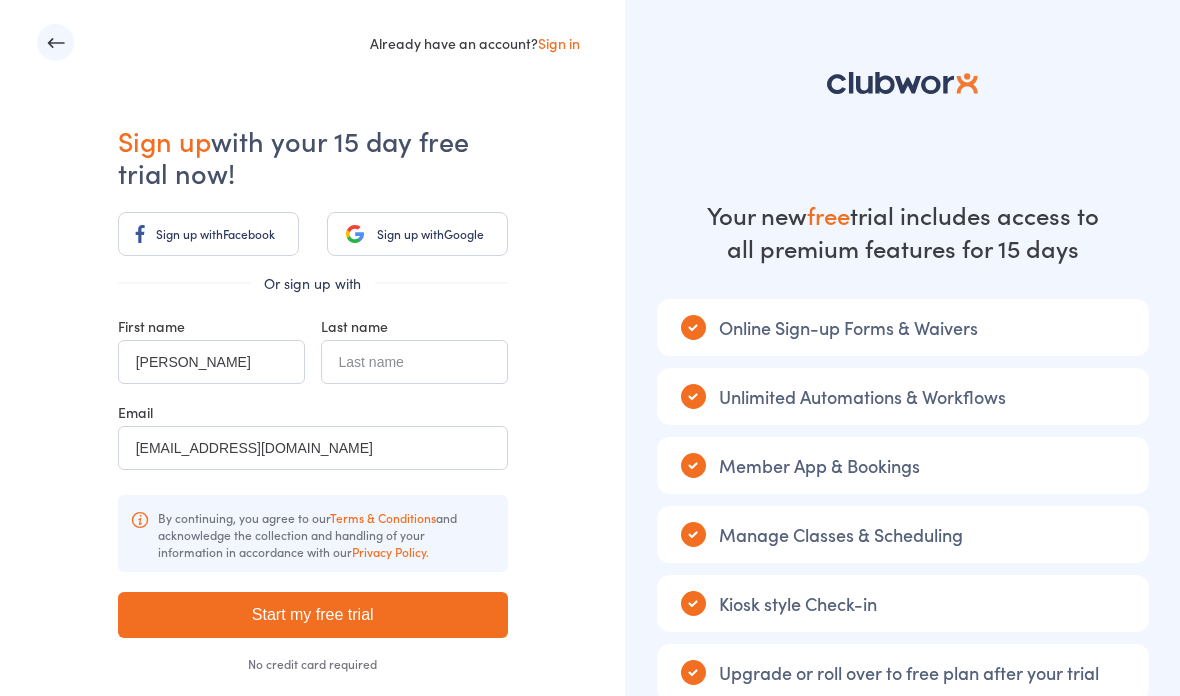 scroll, scrollTop: 0, scrollLeft: 0, axis: both 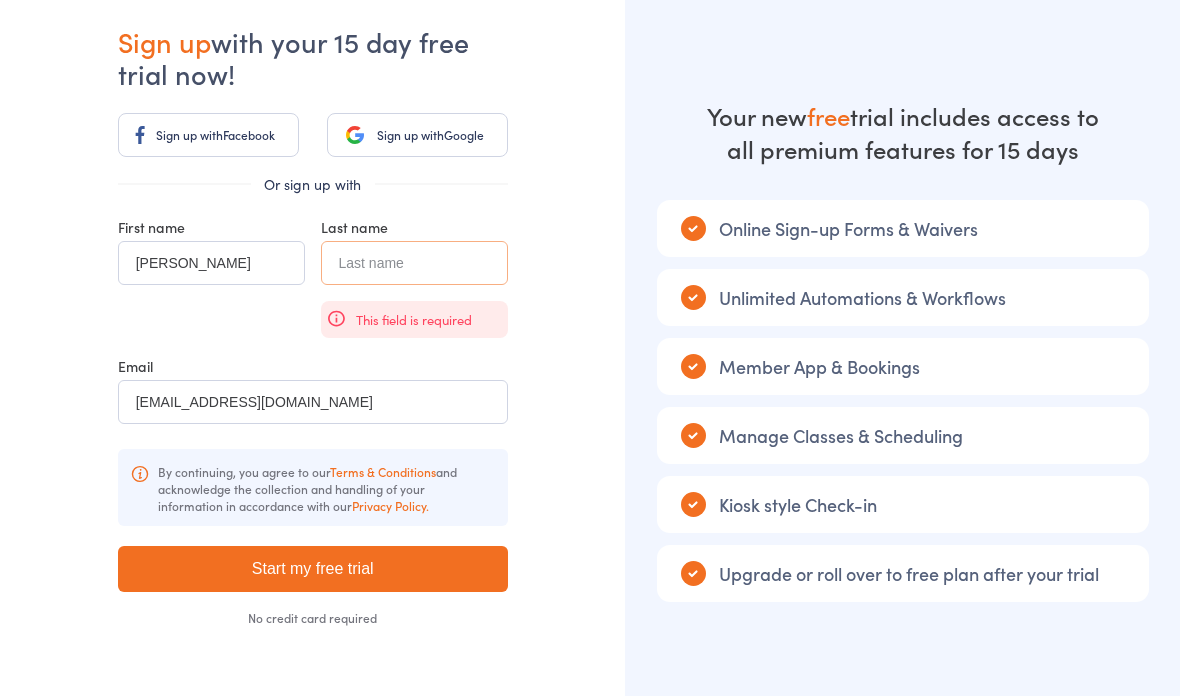click at bounding box center [414, 263] 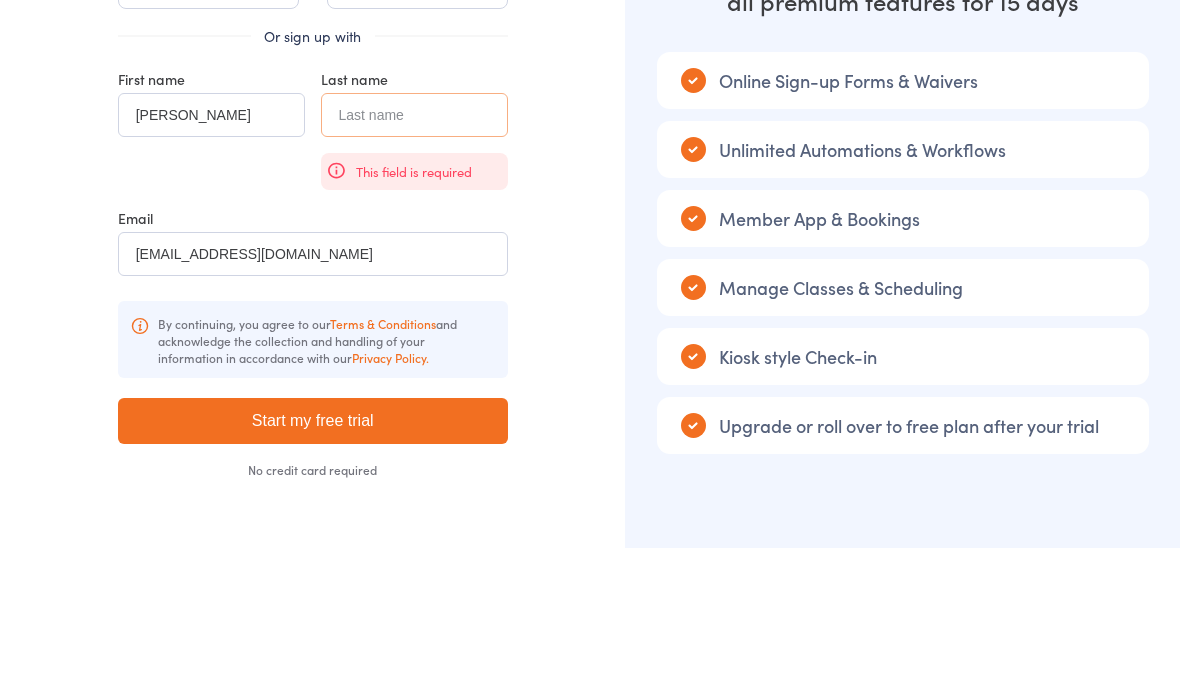 type on "HUI" 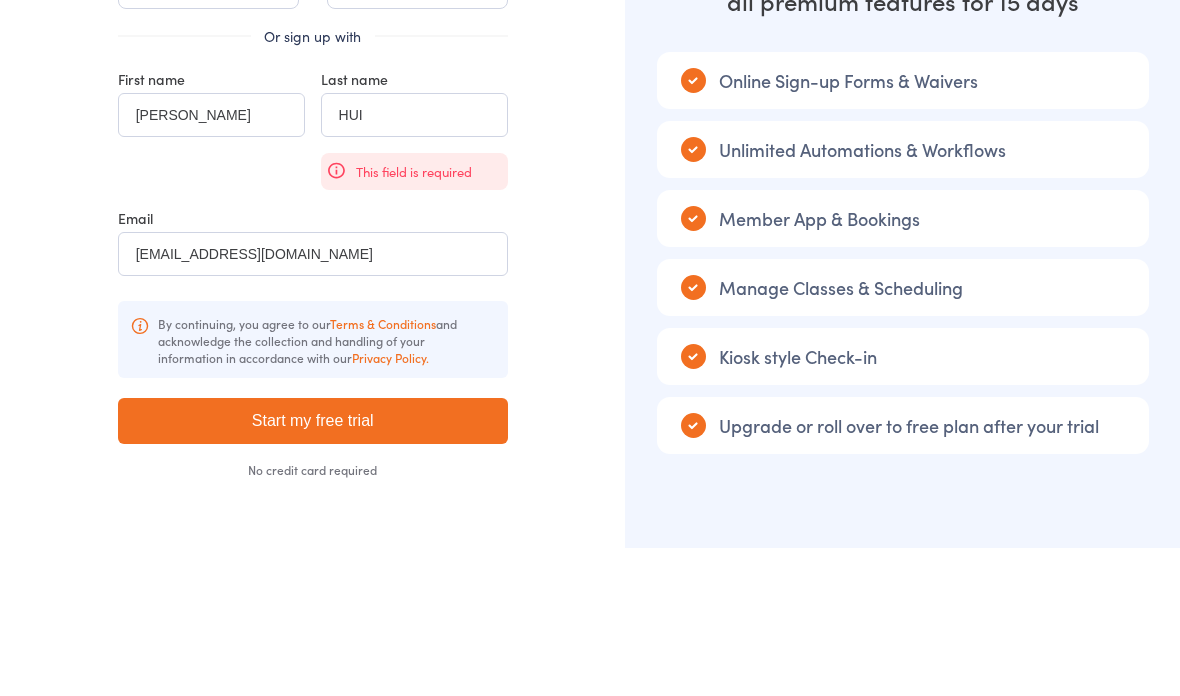 scroll, scrollTop: 101, scrollLeft: 0, axis: vertical 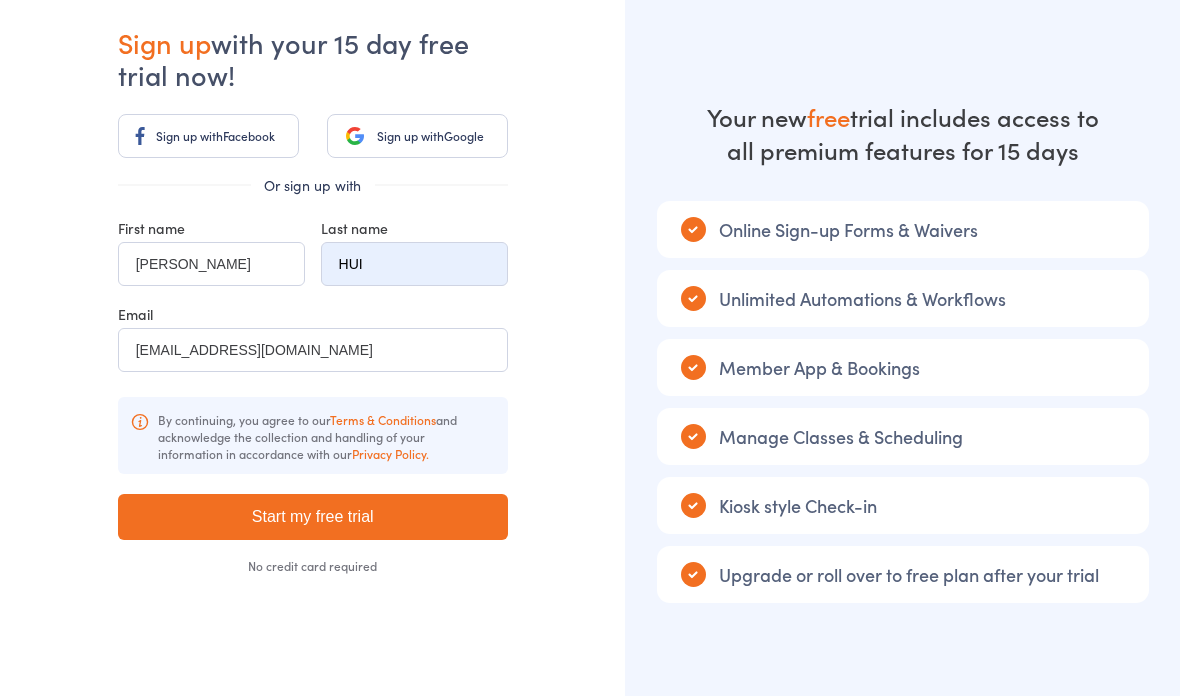 click on "Start my free trial" at bounding box center [313, 517] 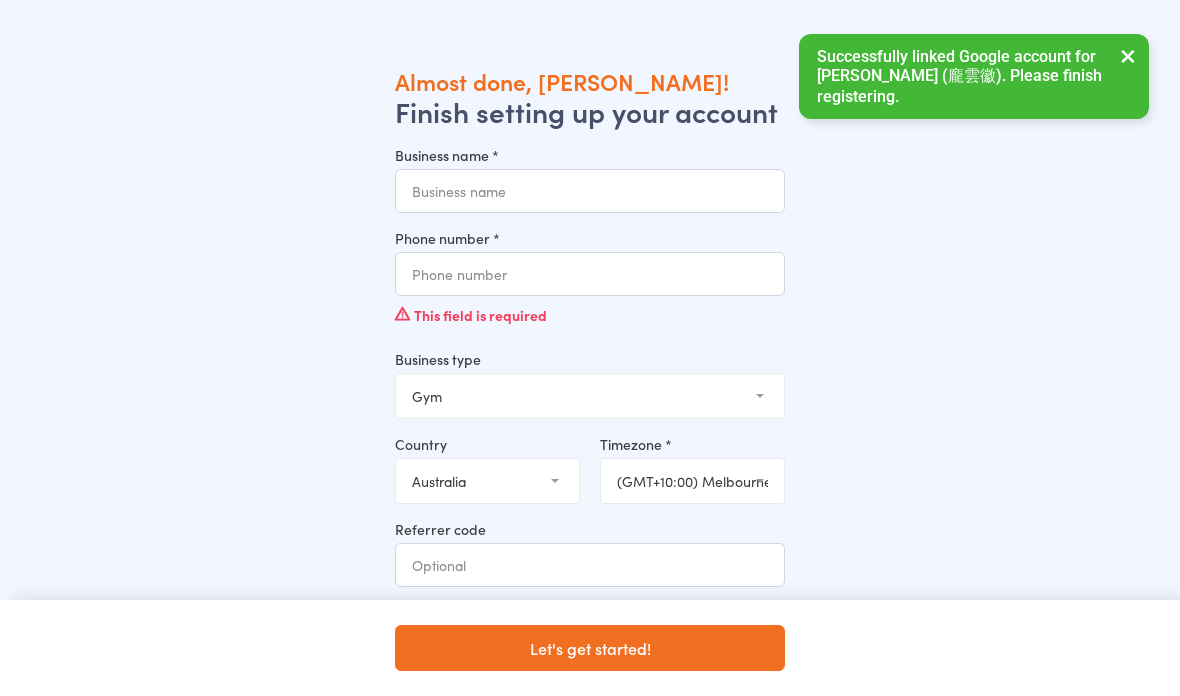 scroll, scrollTop: 0, scrollLeft: 0, axis: both 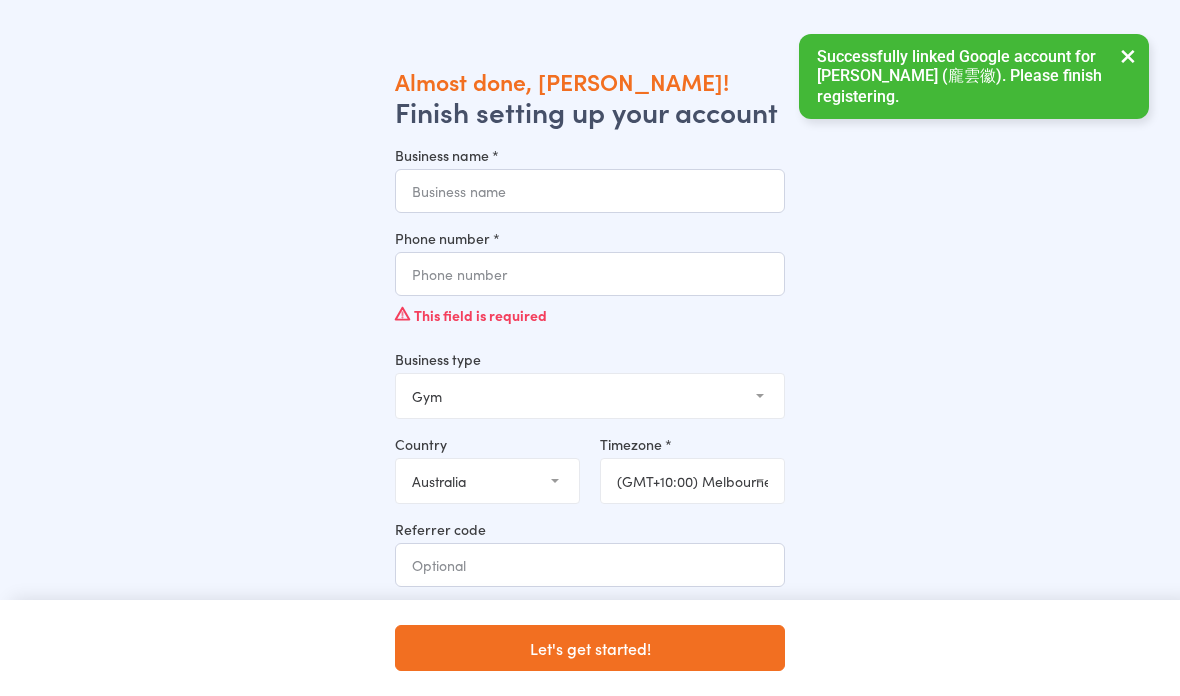 click on "Business name *" at bounding box center (590, 191) 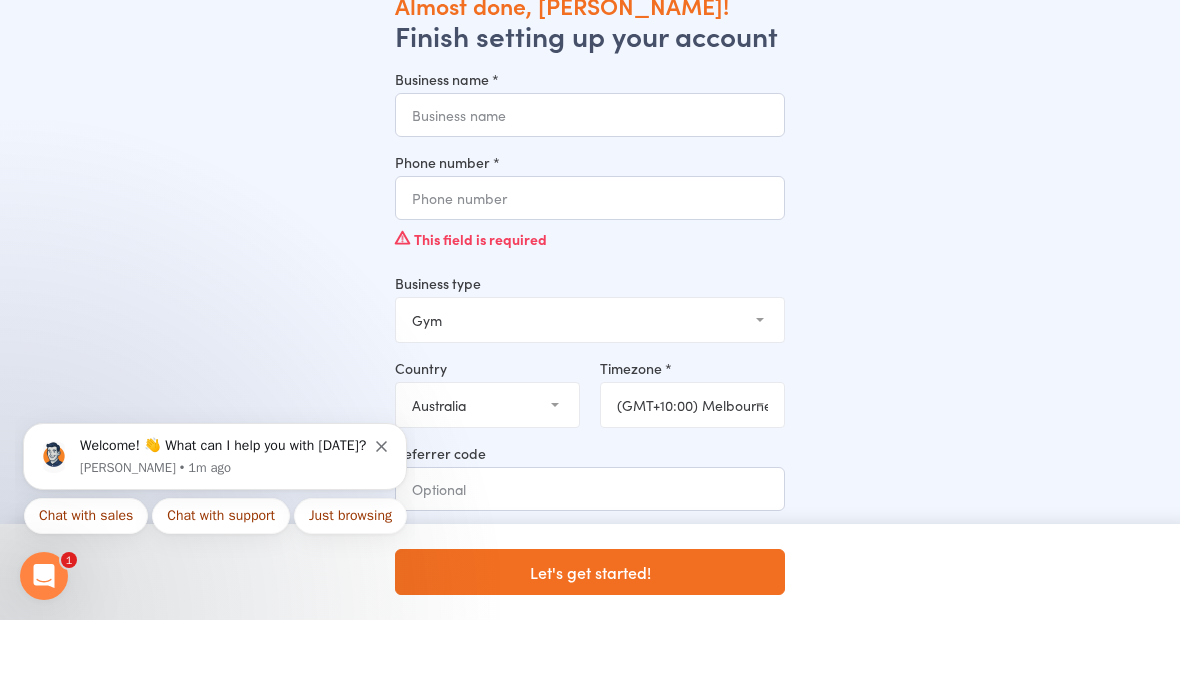 scroll, scrollTop: 0, scrollLeft: 0, axis: both 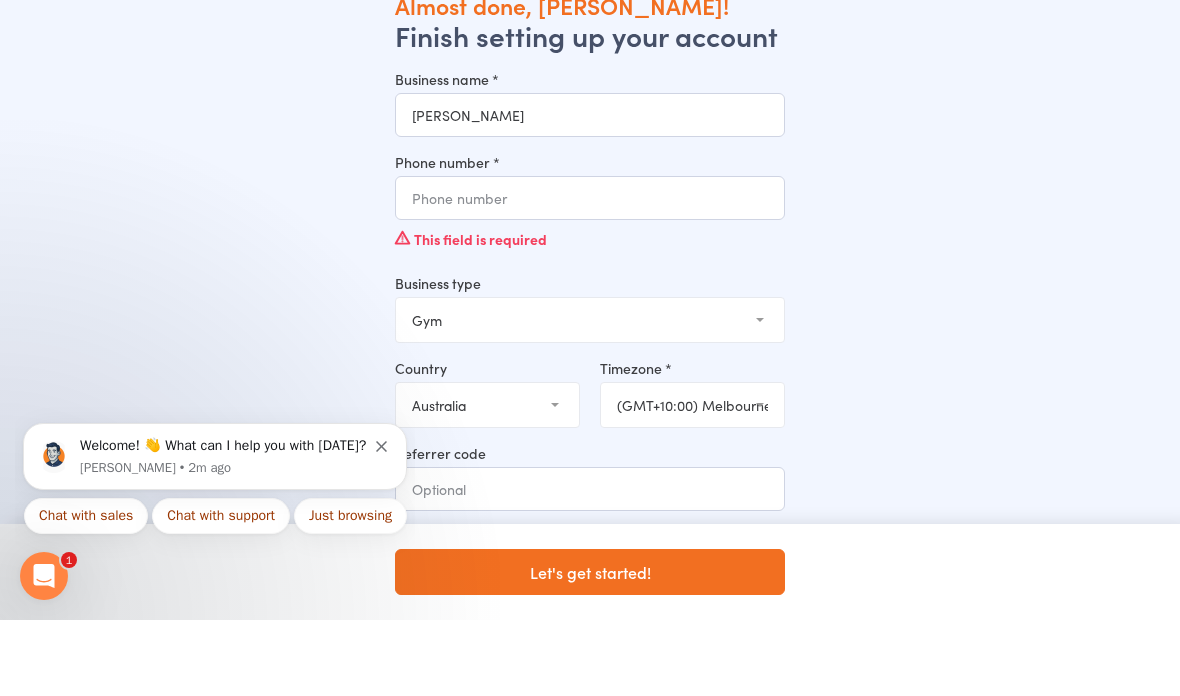type on "[PERSON_NAME]" 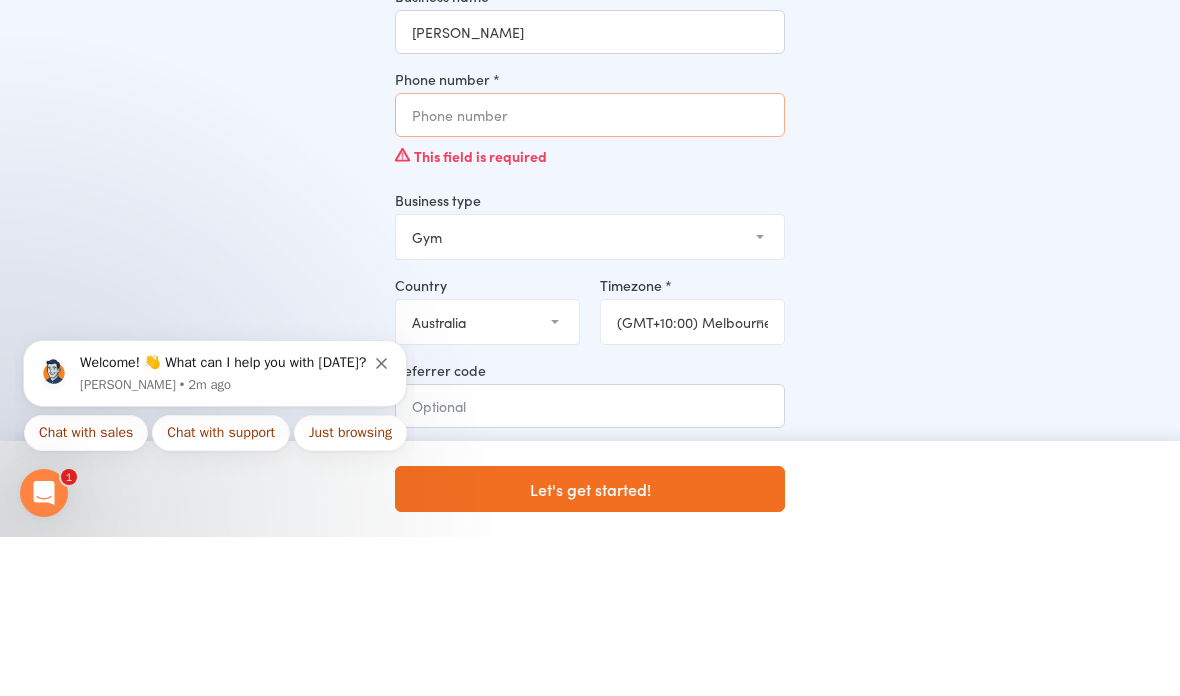 type on "0490440725" 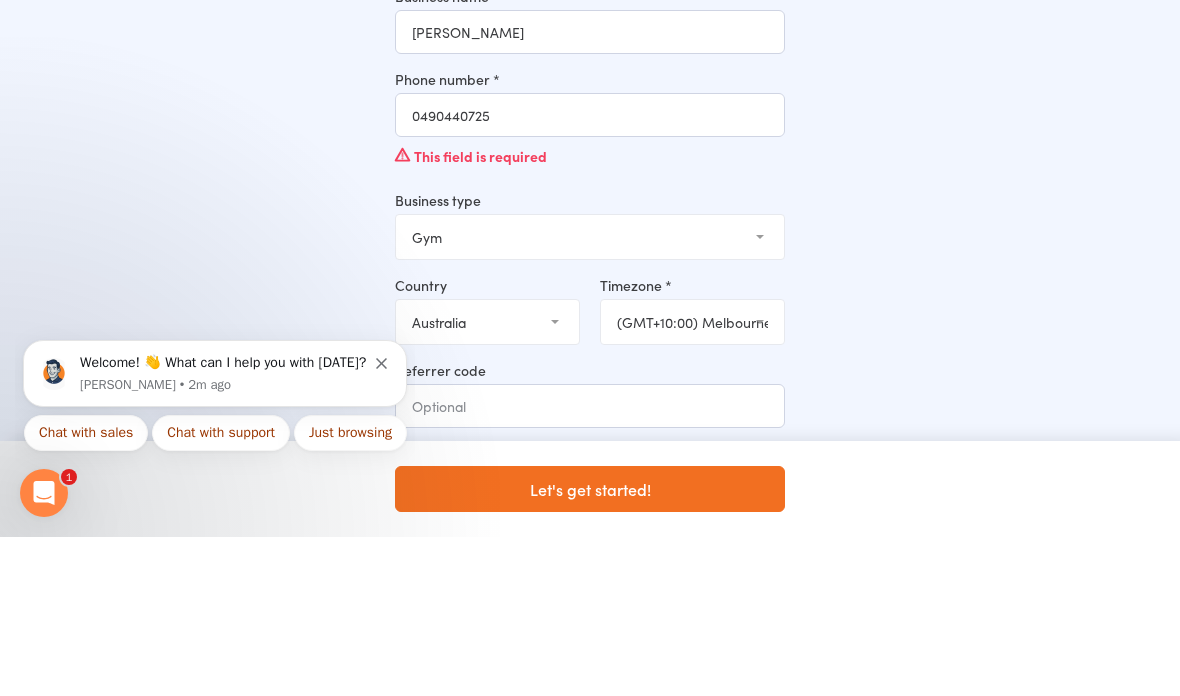scroll, scrollTop: 159, scrollLeft: 0, axis: vertical 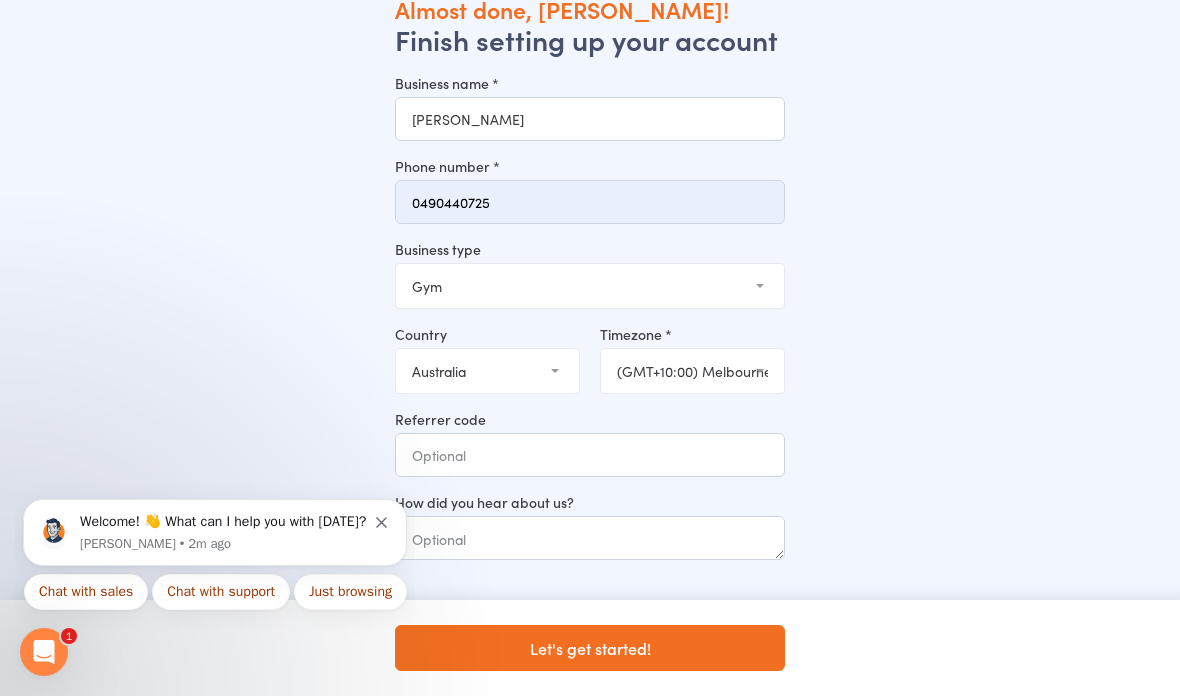 click on "Gym Studio Martial Arts Yoga School Dance School Pole Dance Personal Trainer Crossfit Sports Club Other" at bounding box center (590, 286) 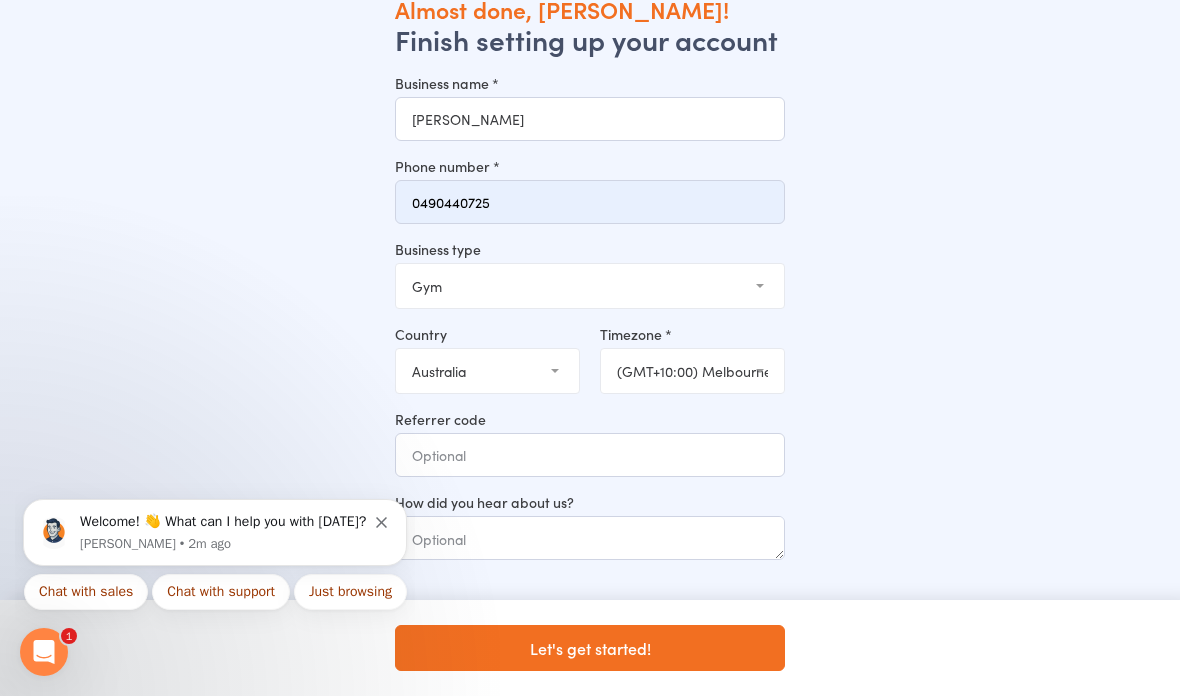 click on "United Arab Emirates Austria Australia Belgium Bahrain Canada Switzerland Cyprus Germany Denmark Dominican Republic Spain Finland France United Kingdom of Great Britain and Northern Ireland Greece Hong Kong Indonesia Ireland India Italy Jamaica Japan Kenya Lithuania Luxembourg Myanmar Malta Maldives Mexico Malaysia Netherlands Norway New Zealand Oman Philippines Pakistan Romania Saudi Arabia Sweden Singapore Thailand Tunisia Trinidad and Tobago United States of America South Africa" at bounding box center [487, 371] 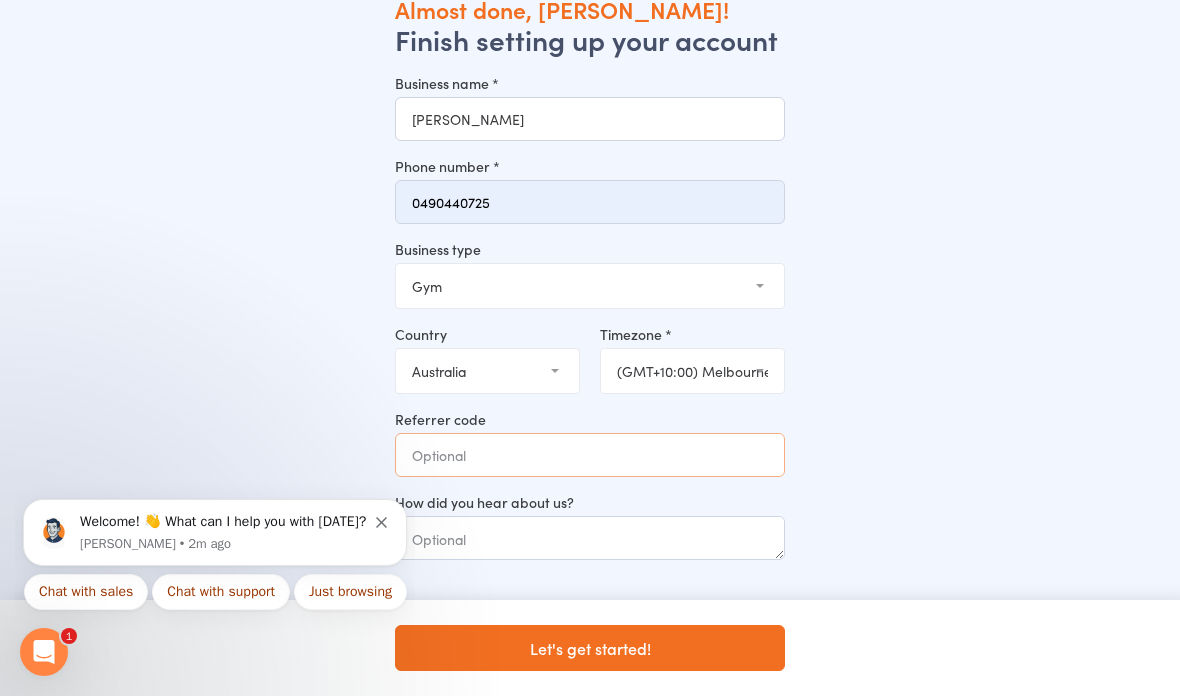 click on "Referrer code" at bounding box center (590, 455) 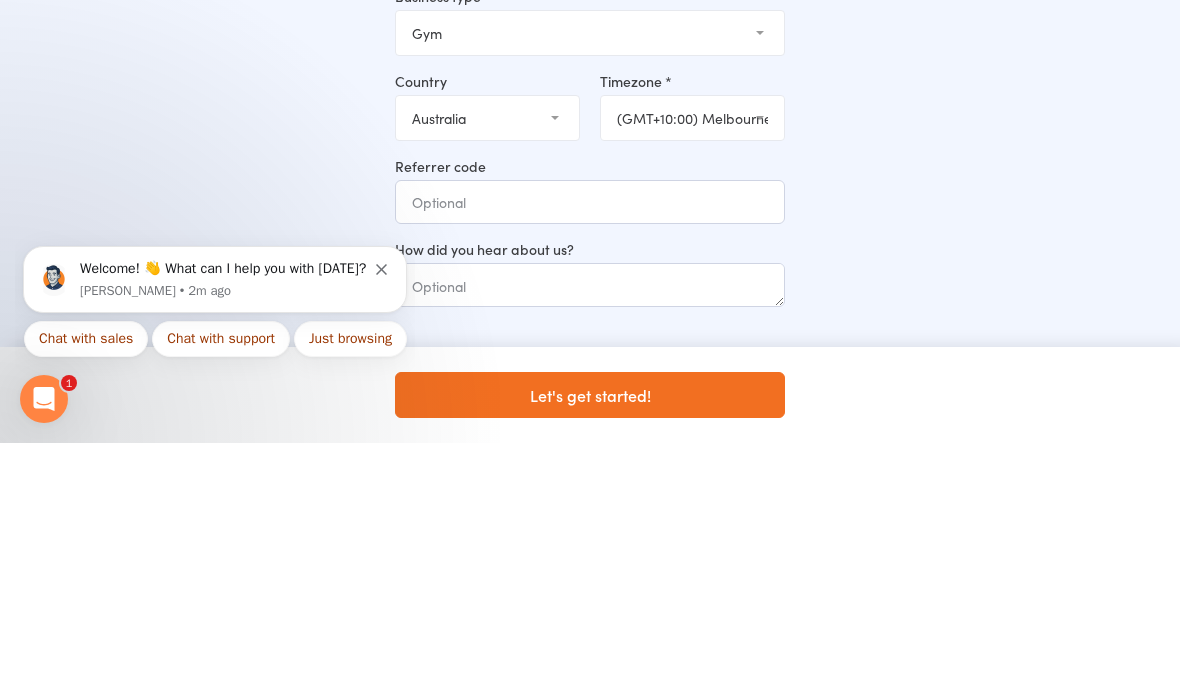click on "Almost done, Asher! Finish setting up your account Business name * Asher Phone number * 0490440725 Business type Gym Studio Martial Arts Yoga School Dance School Pole Dance Personal Trainer Crossfit Sports Club Other Country United Arab Emirates Austria Australia Belgium Bahrain Canada Switzerland Cyprus Germany Denmark Dominican Republic Spain Finland France United Kingdom of Great Britain and Northern Ireland Greece Hong Kong Indonesia Ireland India Italy Jamaica Japan Kenya Lithuania Luxembourg Myanmar Malta Maldives Mexico Malaysia Netherlands Norway New Zealand Oman Philippines Pakistan Romania Saudi Arabia Sweden Singapore Thailand Tunisia Trinidad and Tobago United States of America South Africa Timezone * (GMT+10:30) Lord Howe (GMT+10:00) Macquarie (GMT+10:00) Hobart (GMT+10:00) Melbourne (GMT+10:00) Sydney (GMT+09:30) Broken Hill (GMT+10:00) Brisbane (GMT+10:00) Lindeman (GMT+09:30) Adelaide (GMT+09:30) Darwin (GMT+08:00) Perth (GMT+08:45) Eucla (GMT+09:00) Tokyo Referrer code Let's get started!" at bounding box center [590, 344] 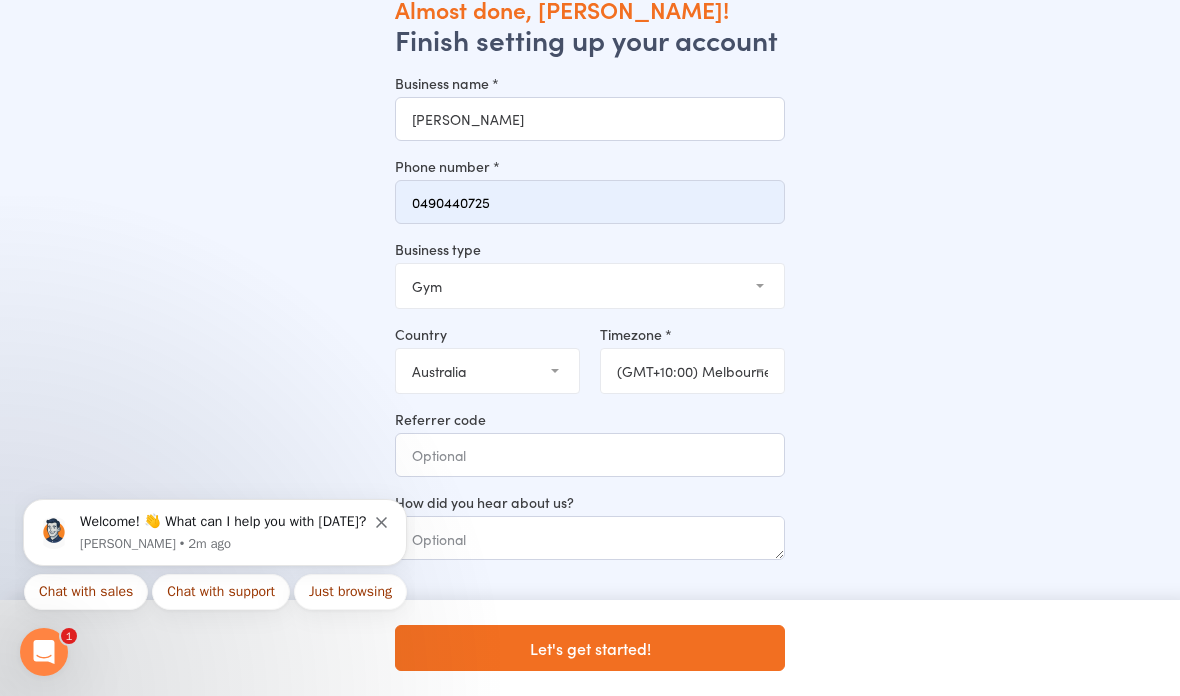 click on "Let's get started!" at bounding box center [590, 648] 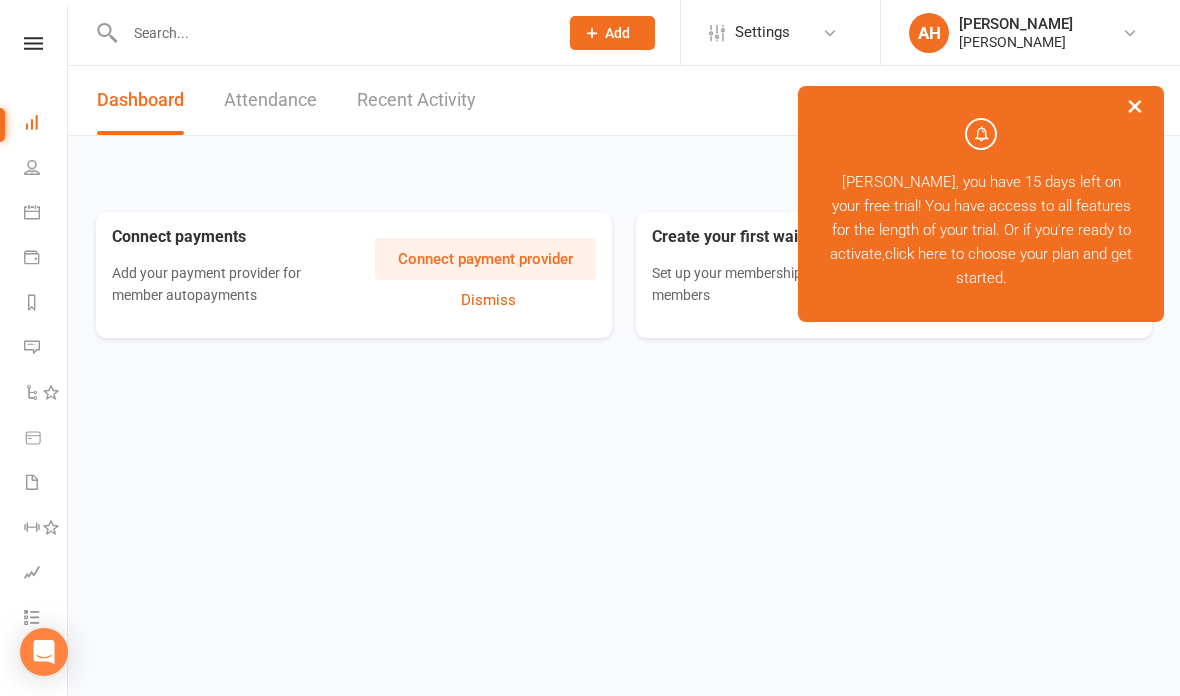 scroll, scrollTop: 0, scrollLeft: 0, axis: both 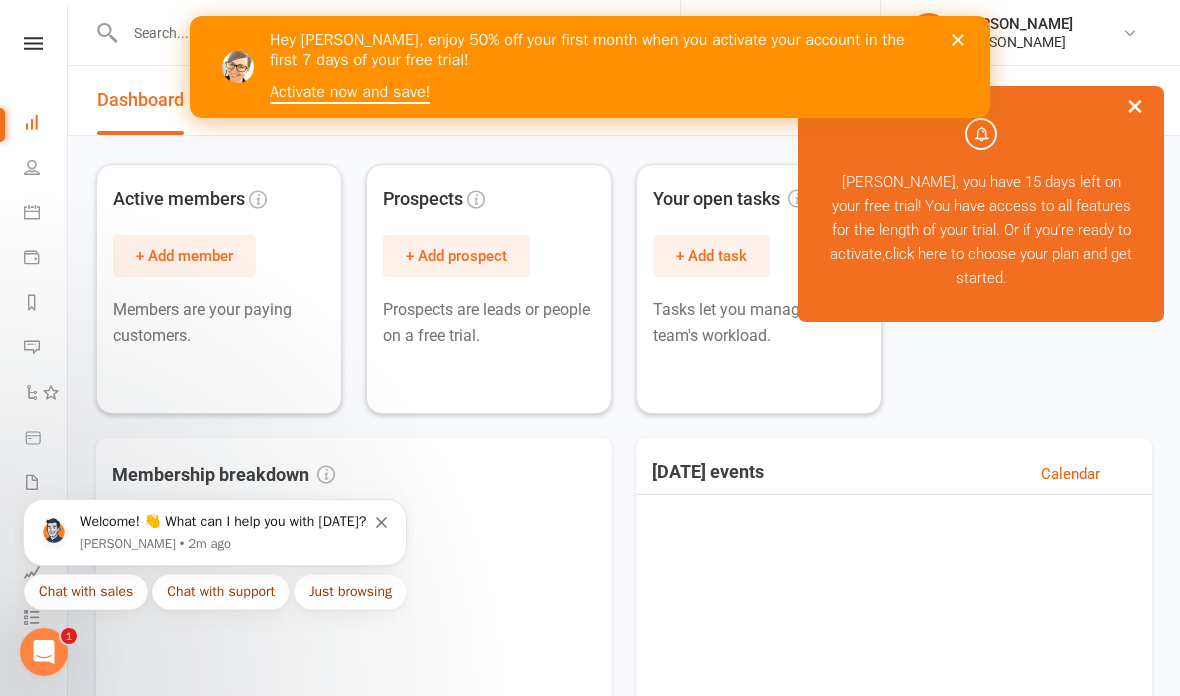 click on "Hey Asher, enjoy 50% off your first month when you activate your account in the first 7 days of your free trial!  Activate now and save!" at bounding box center (614, 67) 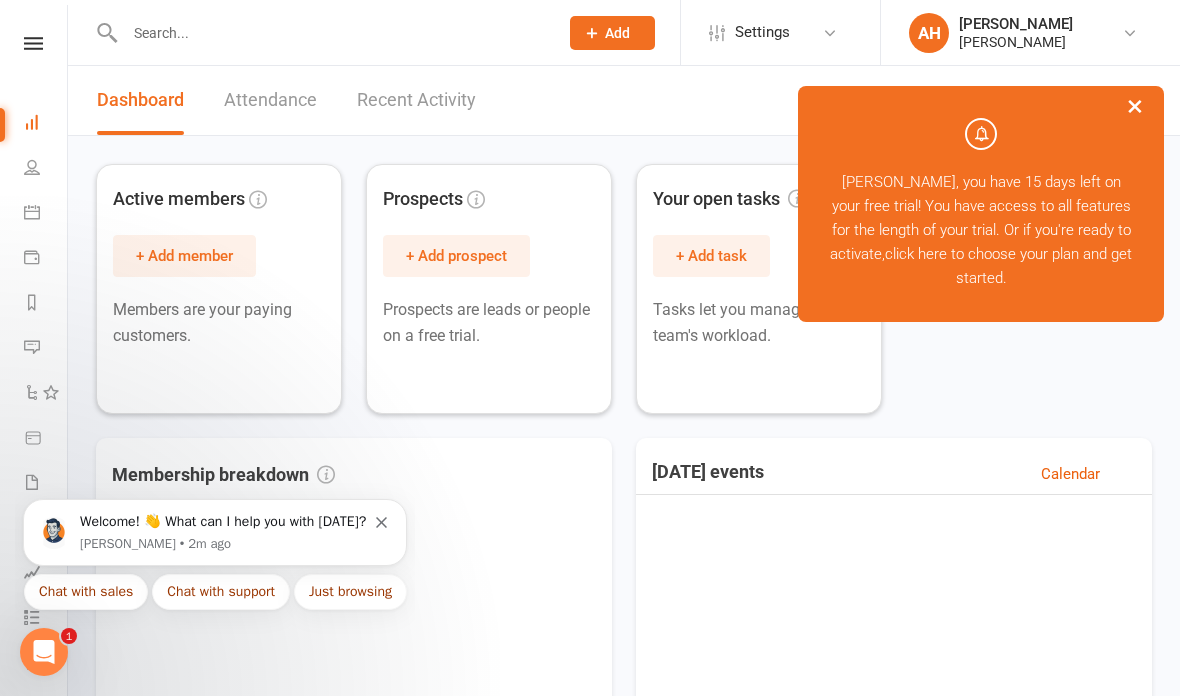 click on "×" at bounding box center [1135, 105] 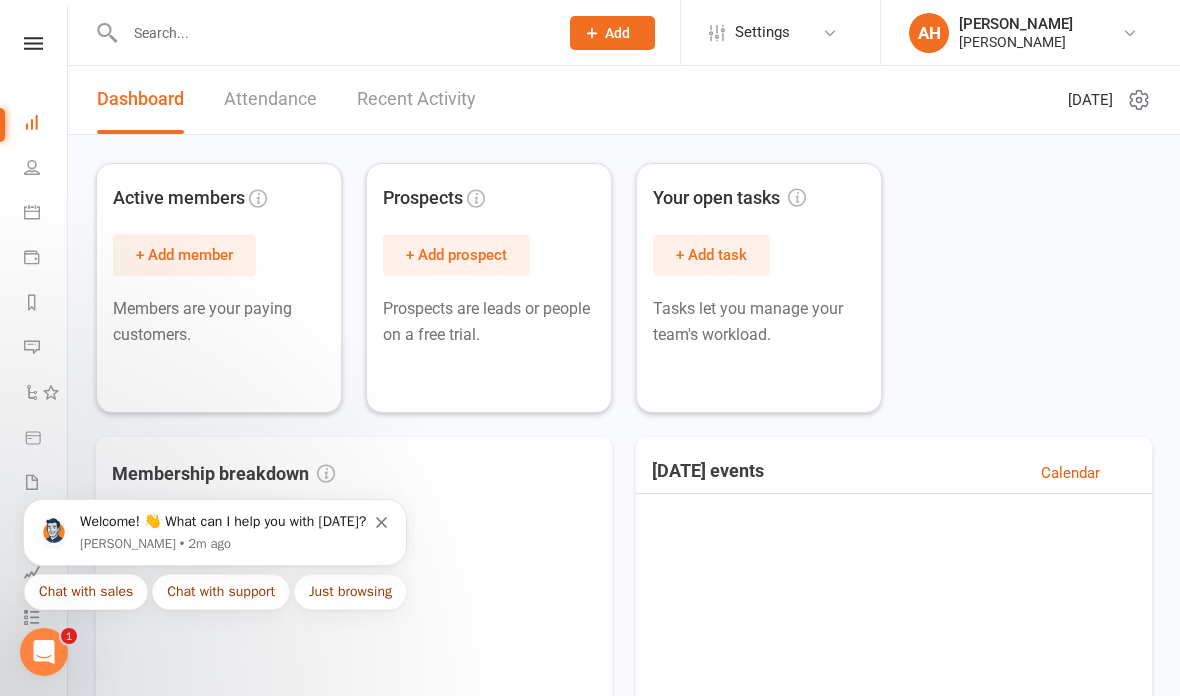 scroll, scrollTop: 11, scrollLeft: 0, axis: vertical 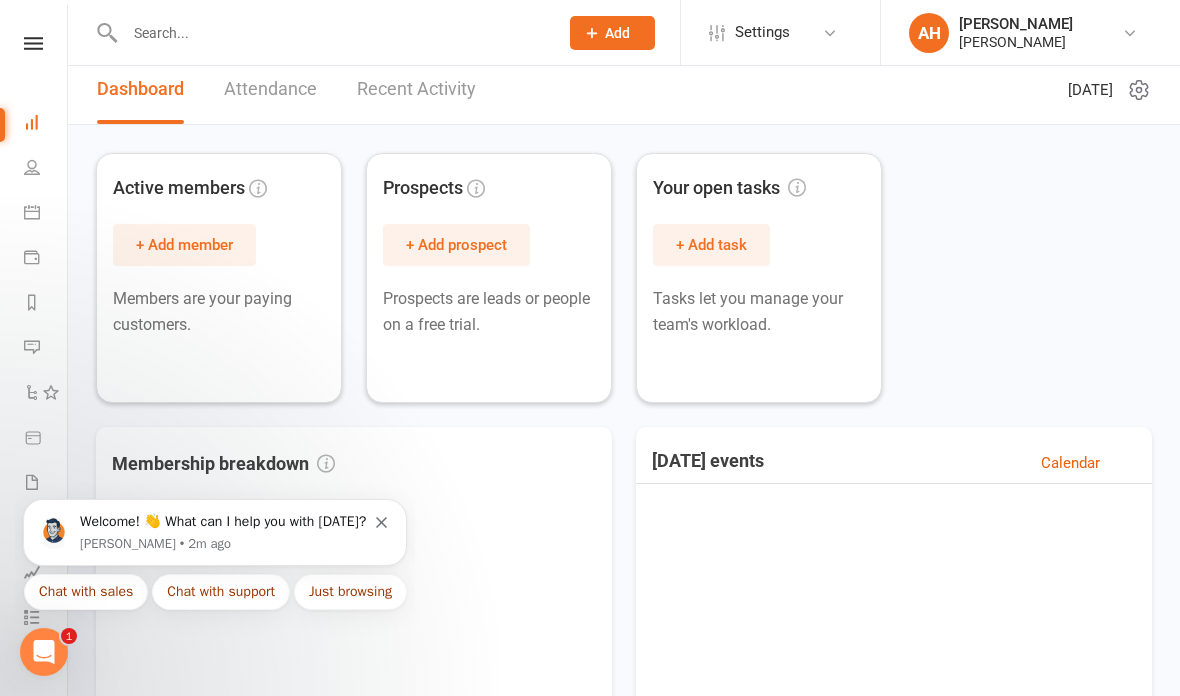 click at bounding box center [32, 167] 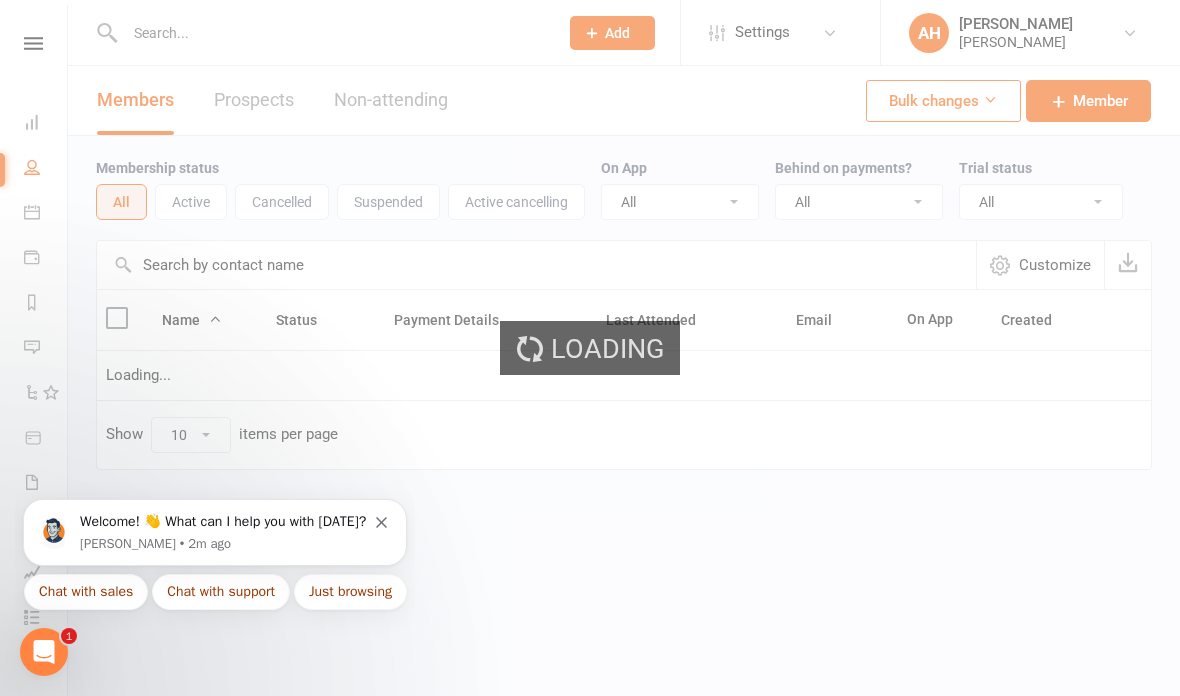 scroll, scrollTop: 0, scrollLeft: 0, axis: both 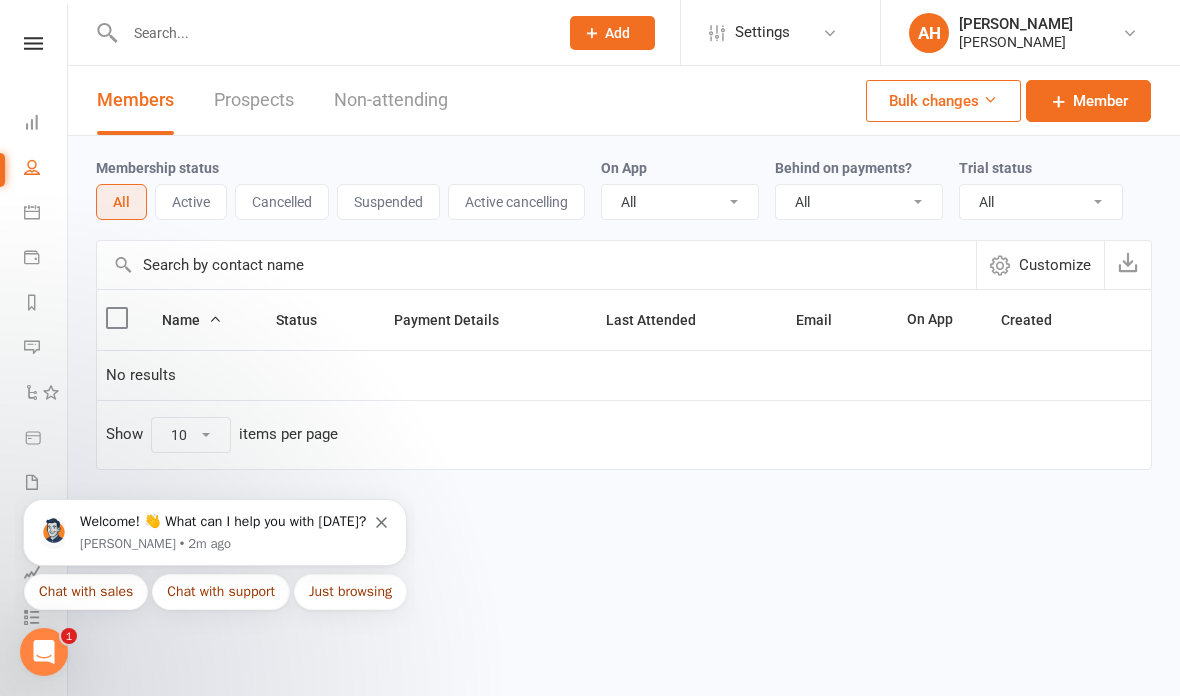 click at bounding box center (32, 122) 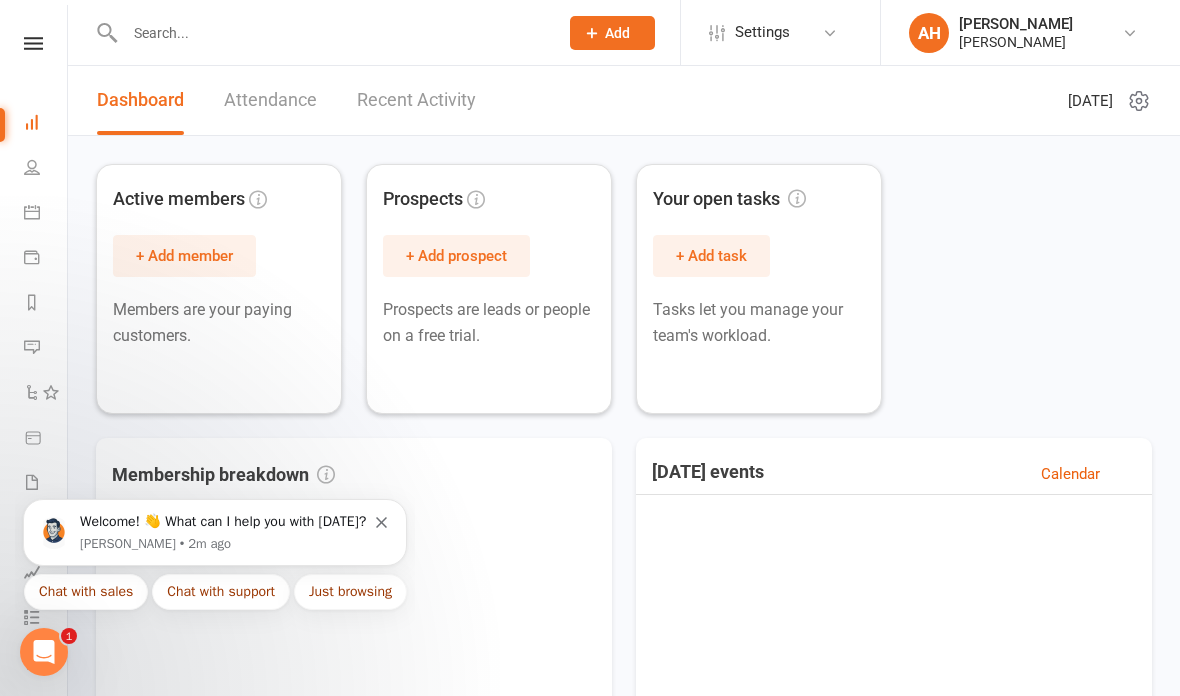 click at bounding box center (32, 167) 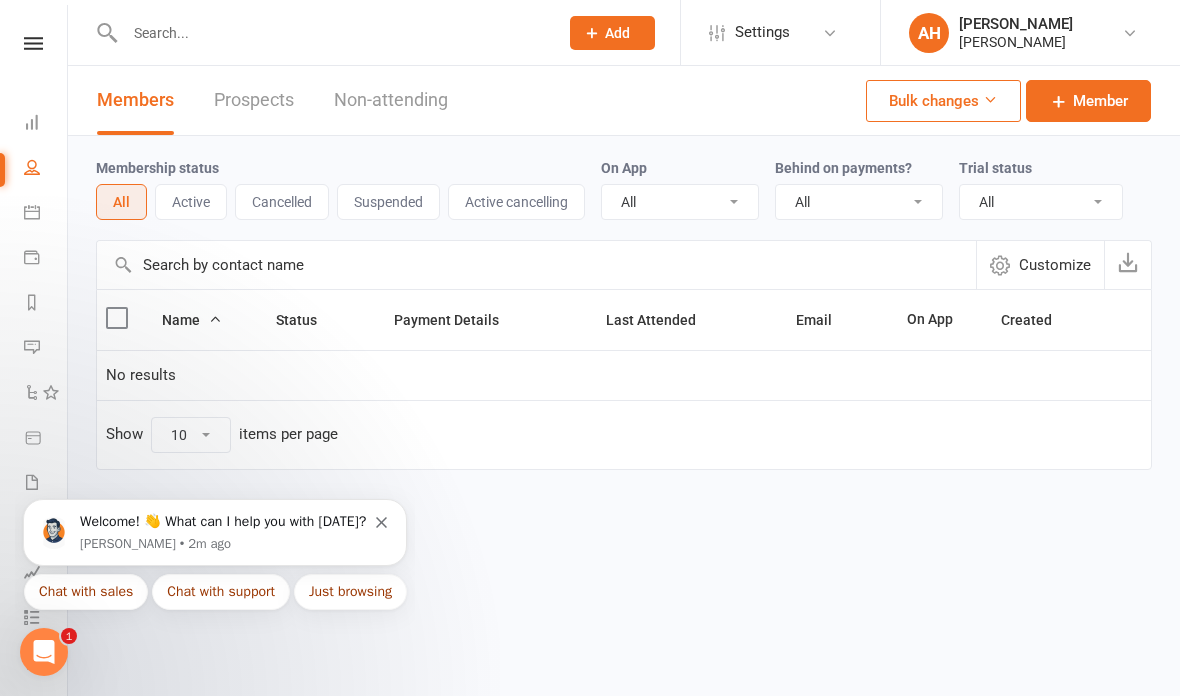 click on "Calendar" at bounding box center (46, 214) 